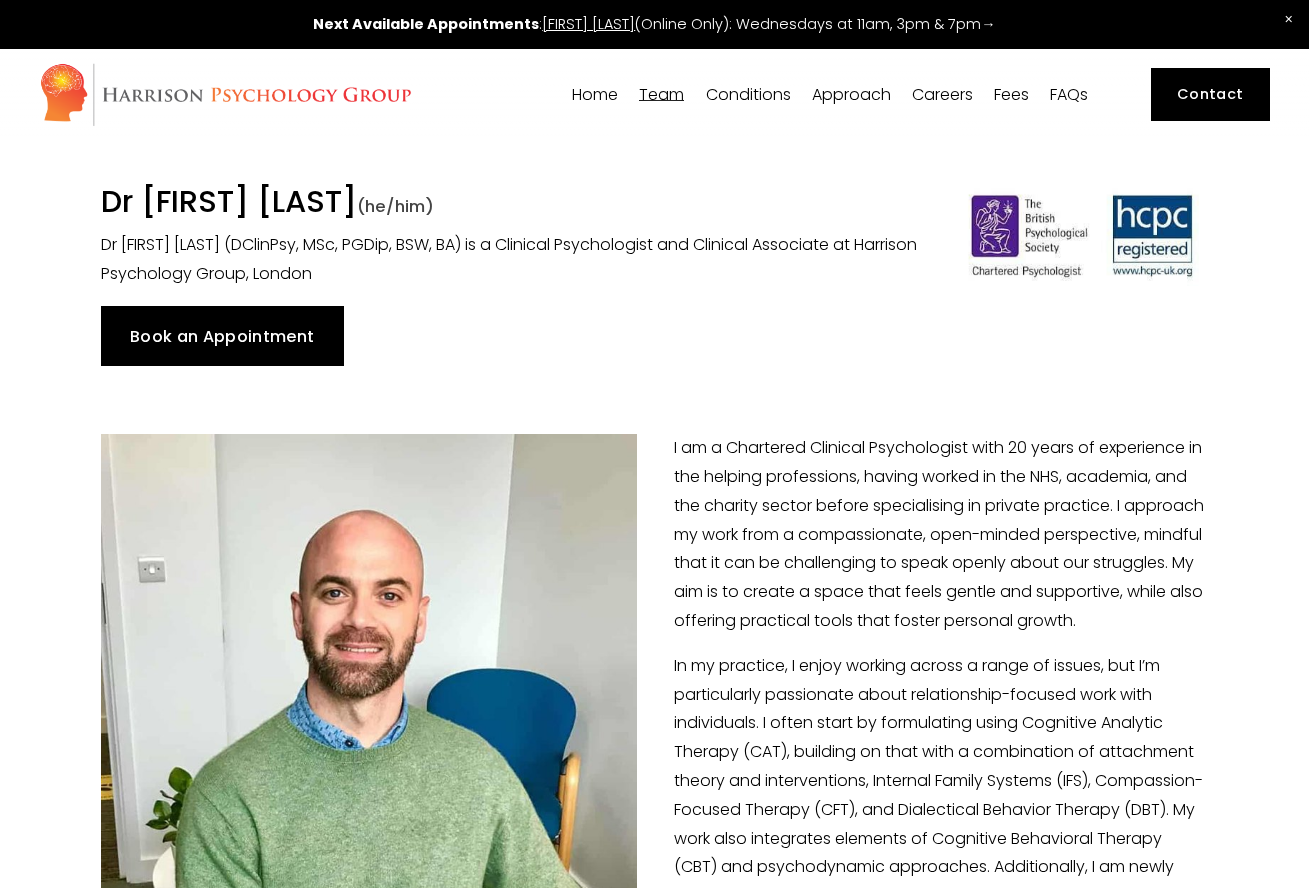scroll, scrollTop: 0, scrollLeft: 0, axis: both 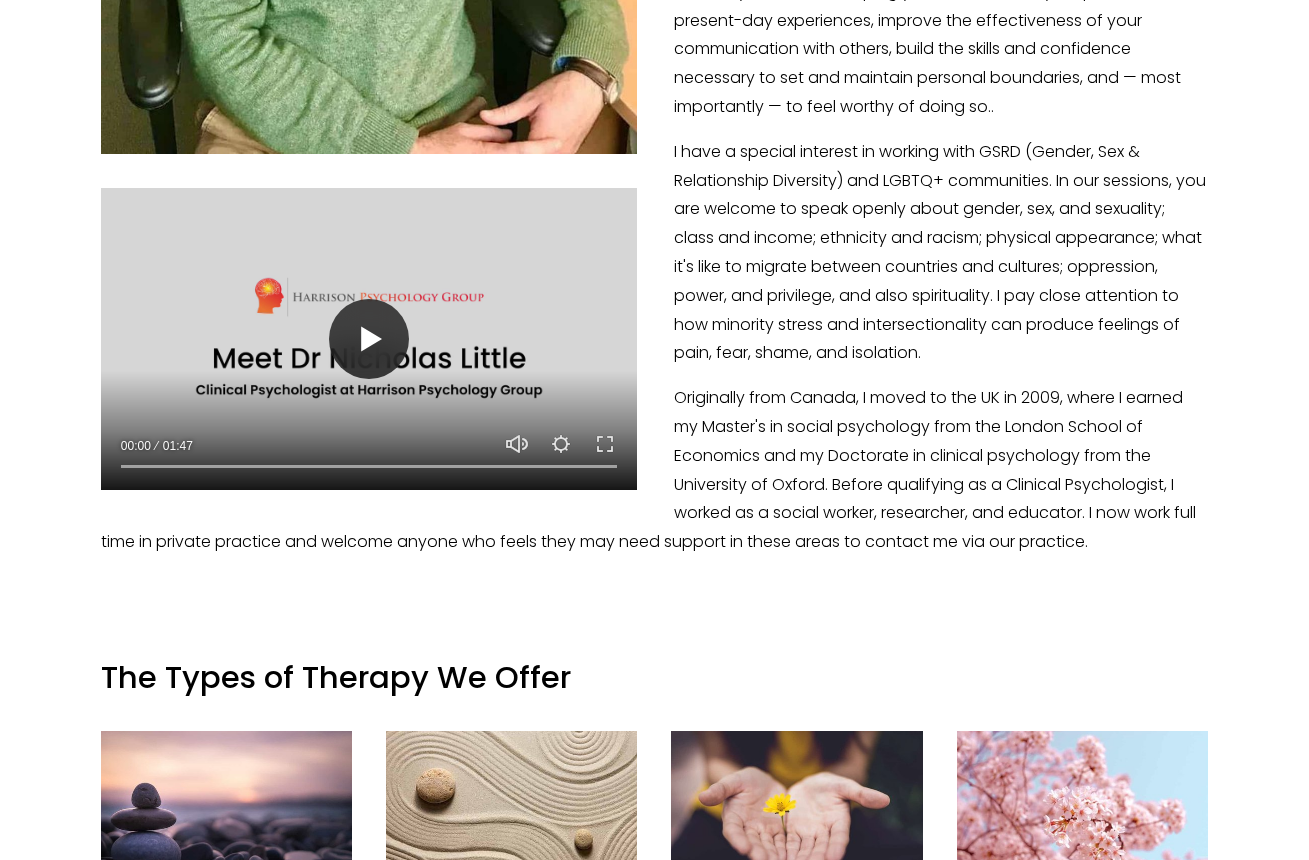 click on "Play" at bounding box center [369, 339] 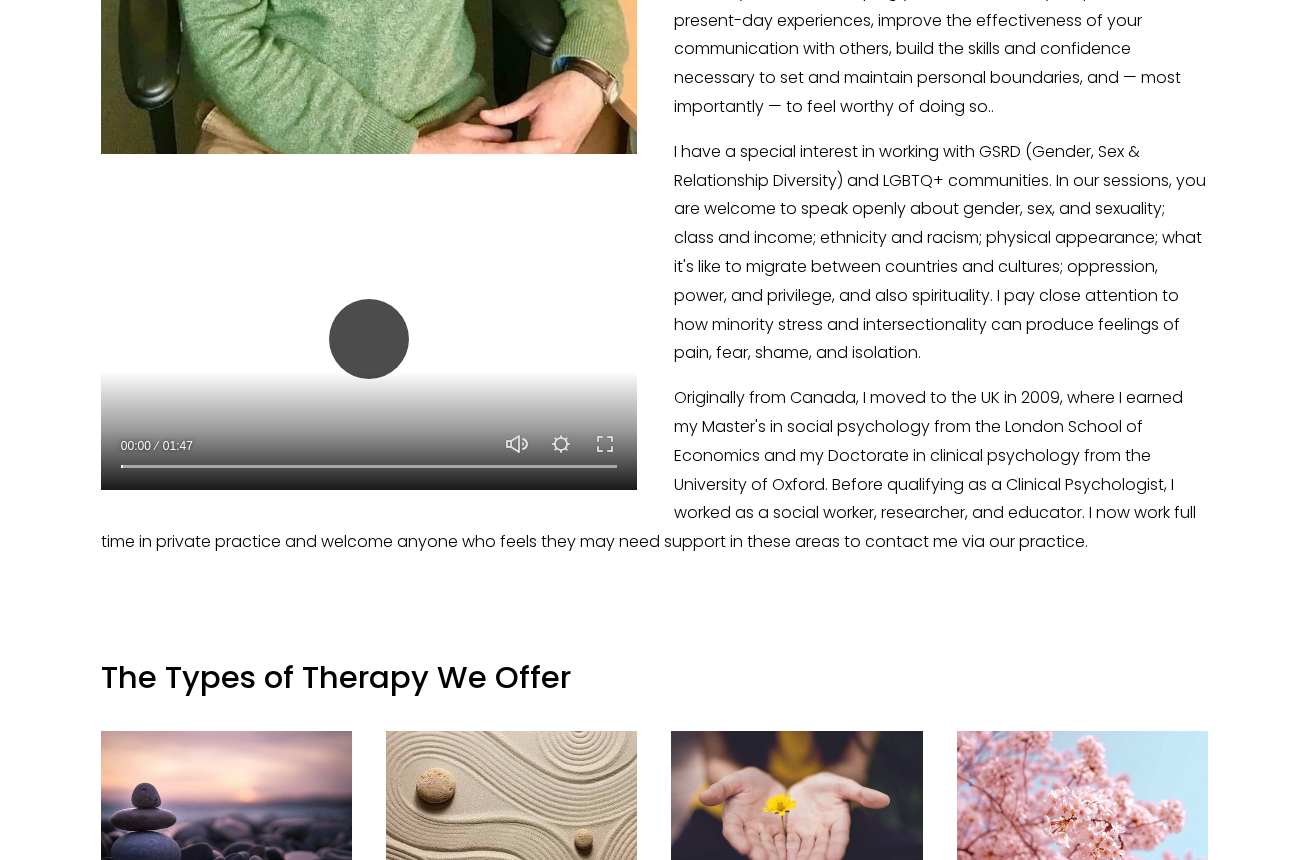 click on "Play" at bounding box center [369, 339] 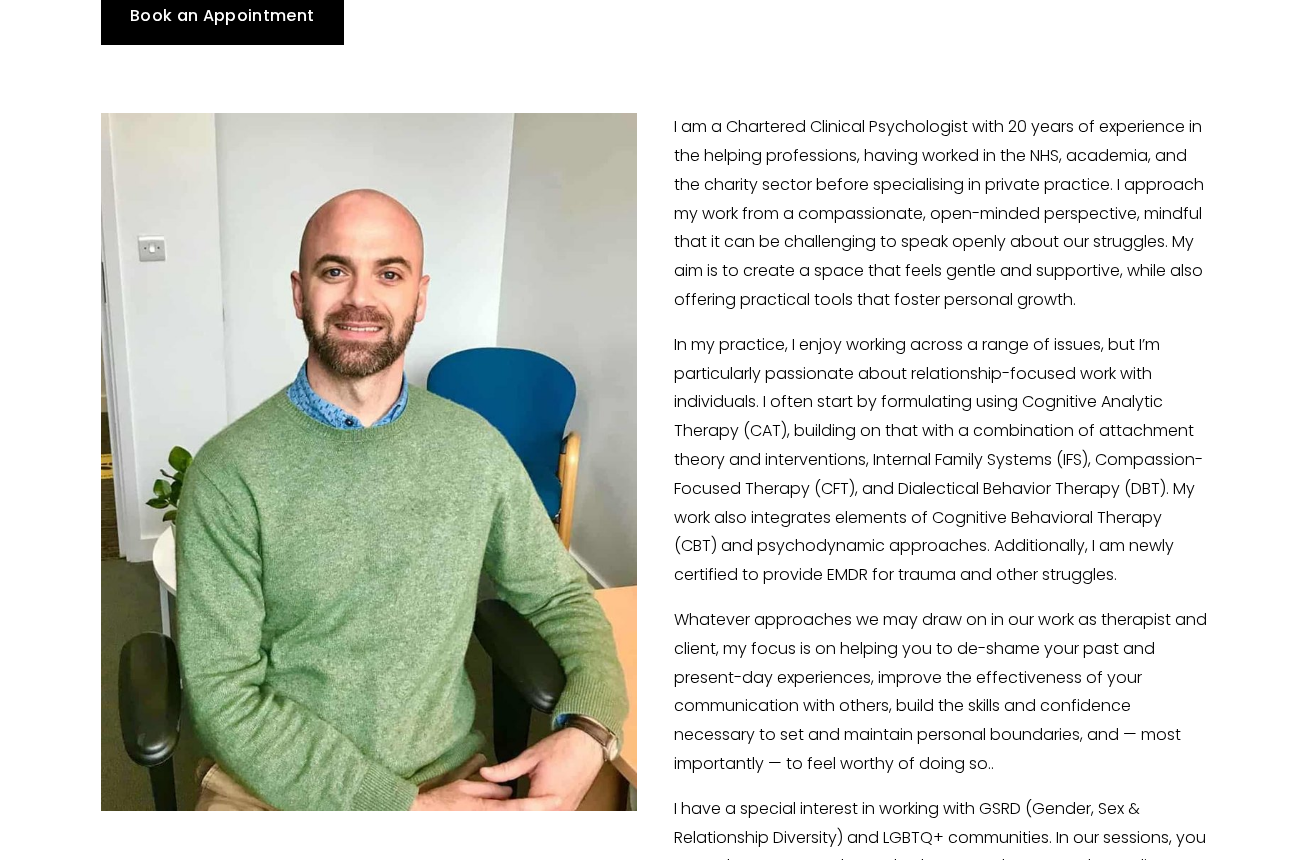 scroll, scrollTop: 0, scrollLeft: 0, axis: both 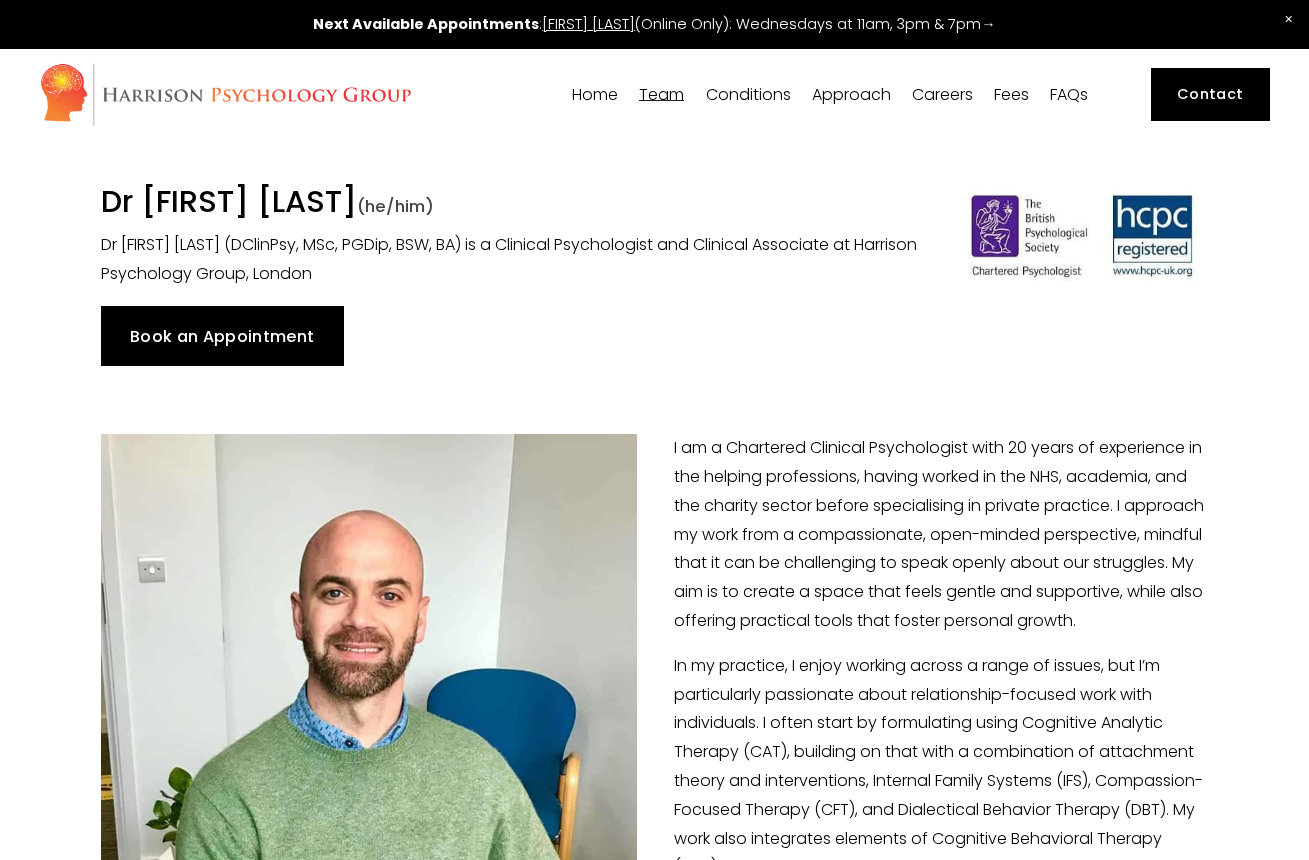 click on "Book an Appointment" at bounding box center (222, 336) 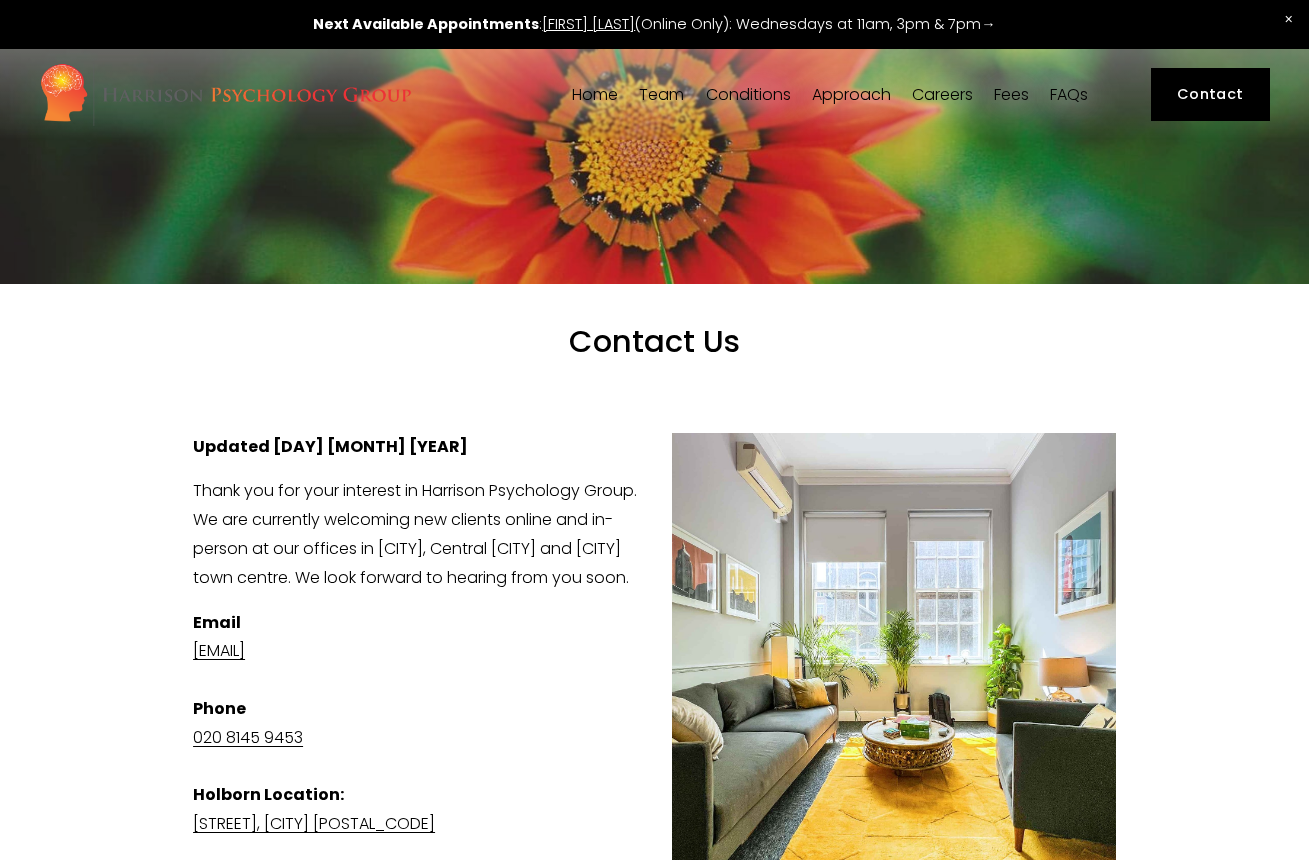 scroll, scrollTop: 0, scrollLeft: 0, axis: both 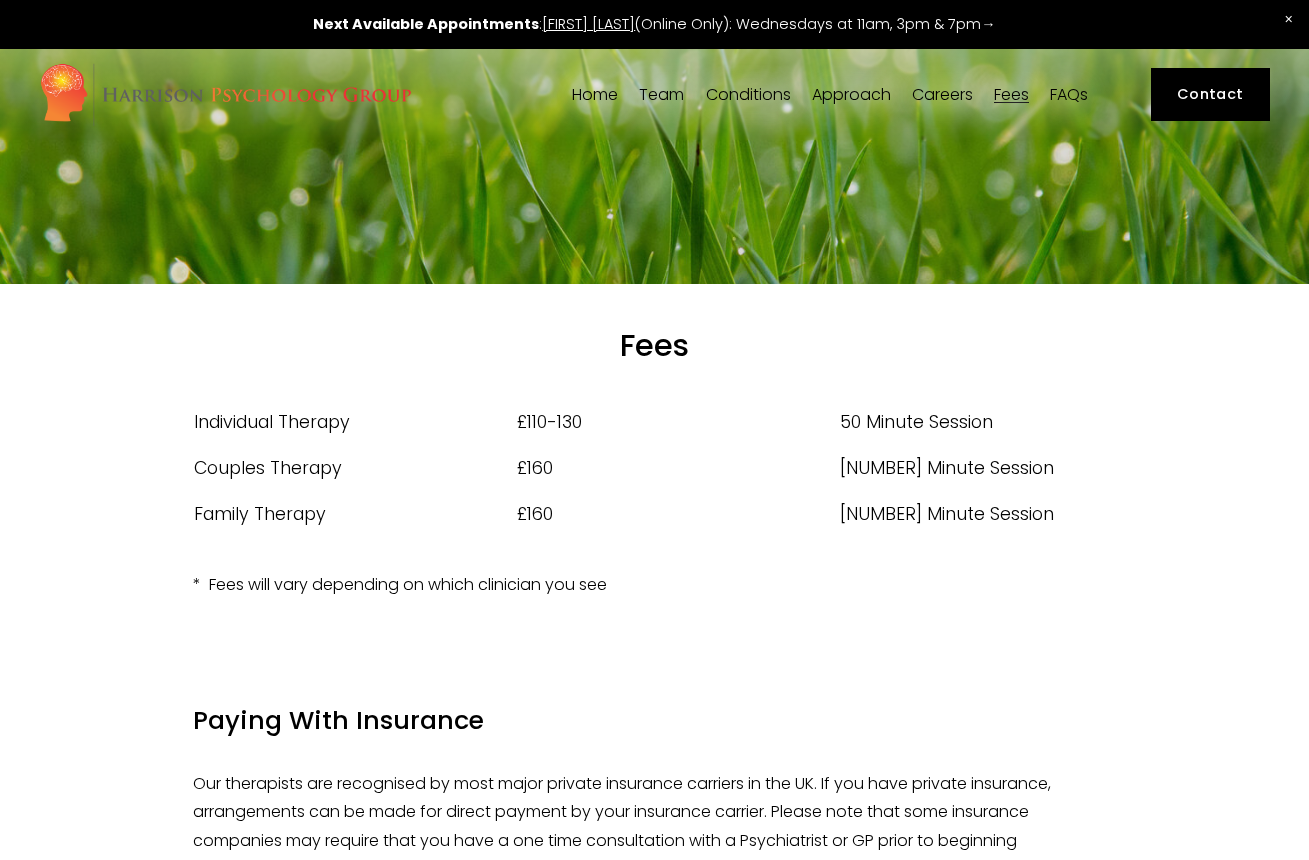 click on "Contact" at bounding box center [1210, 94] 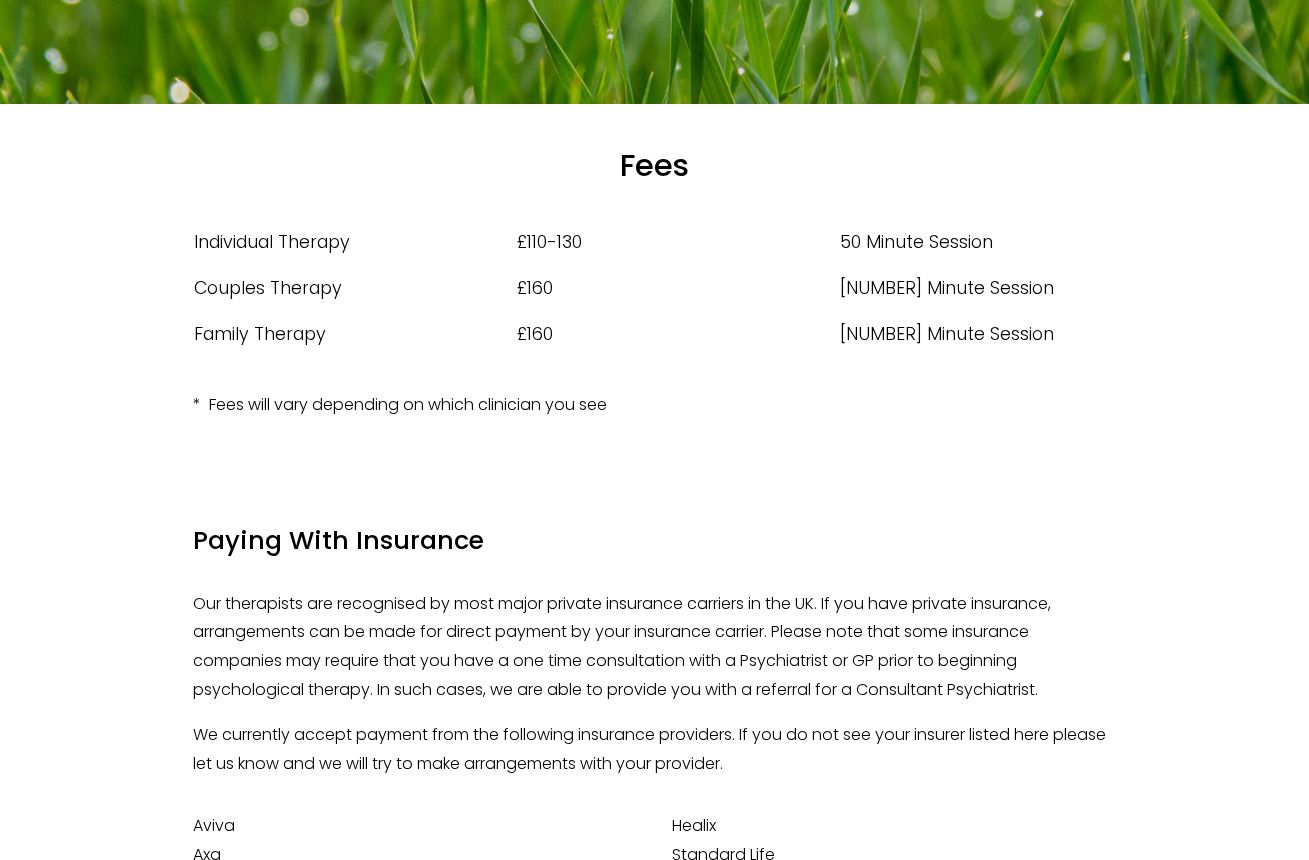 scroll, scrollTop: 1214, scrollLeft: 0, axis: vertical 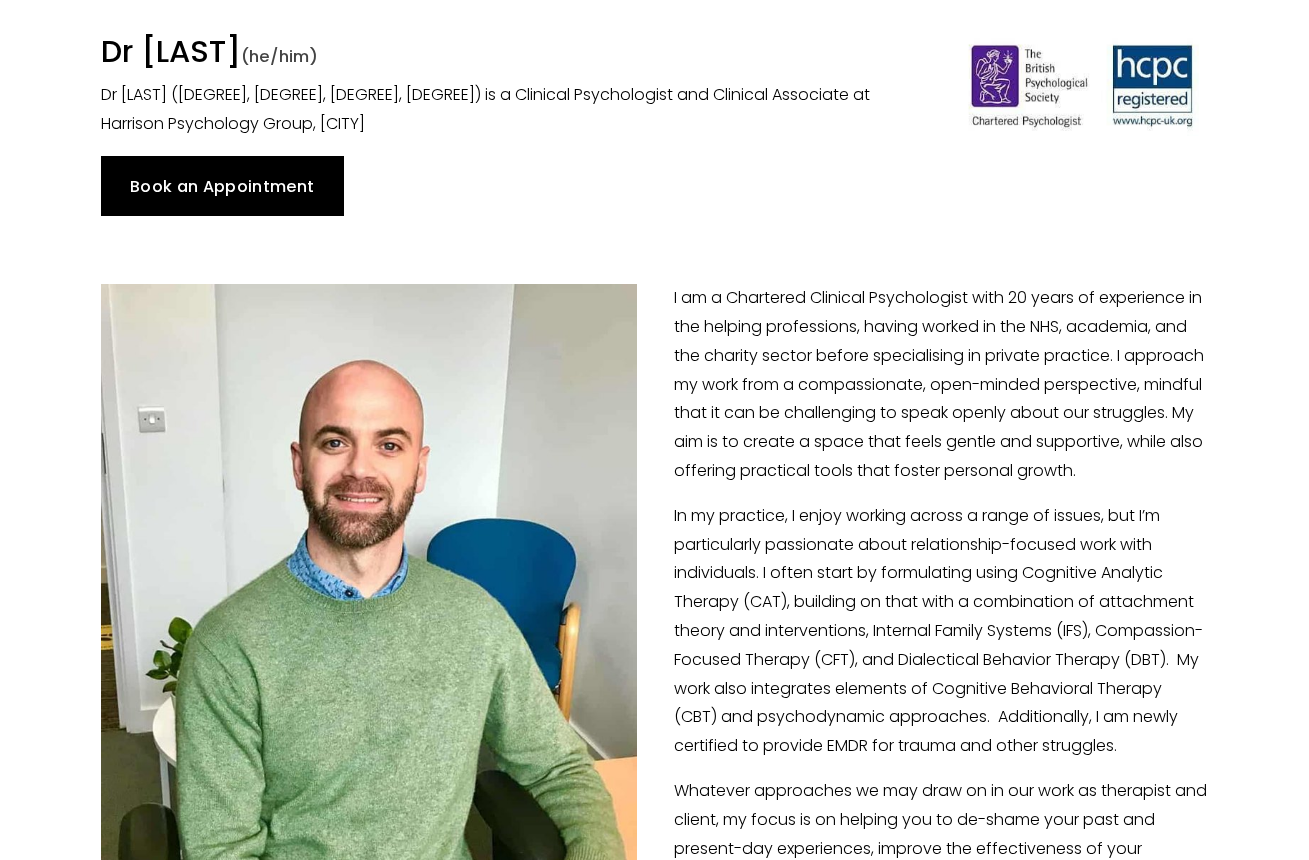 click on "Book an Appointment" at bounding box center [222, 186] 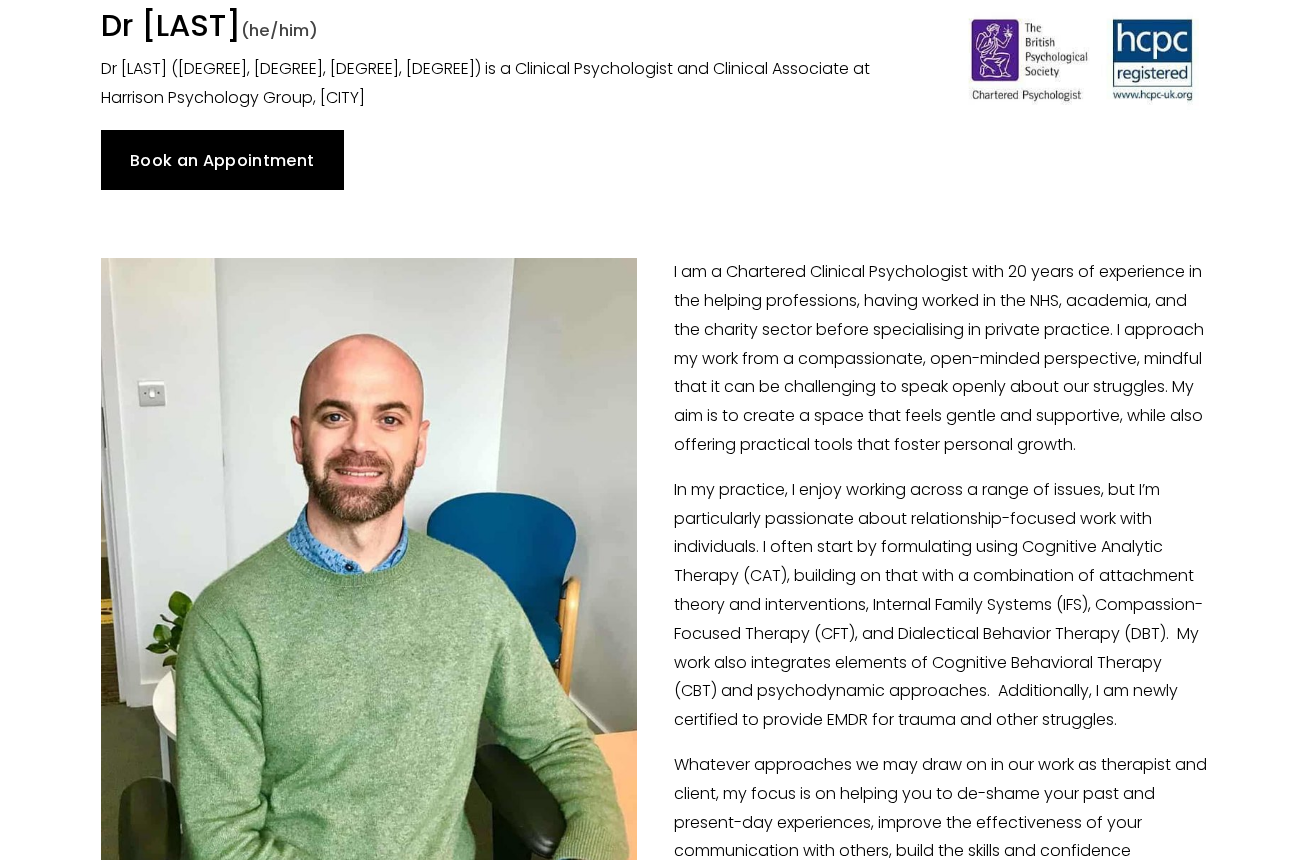 scroll, scrollTop: 0, scrollLeft: 0, axis: both 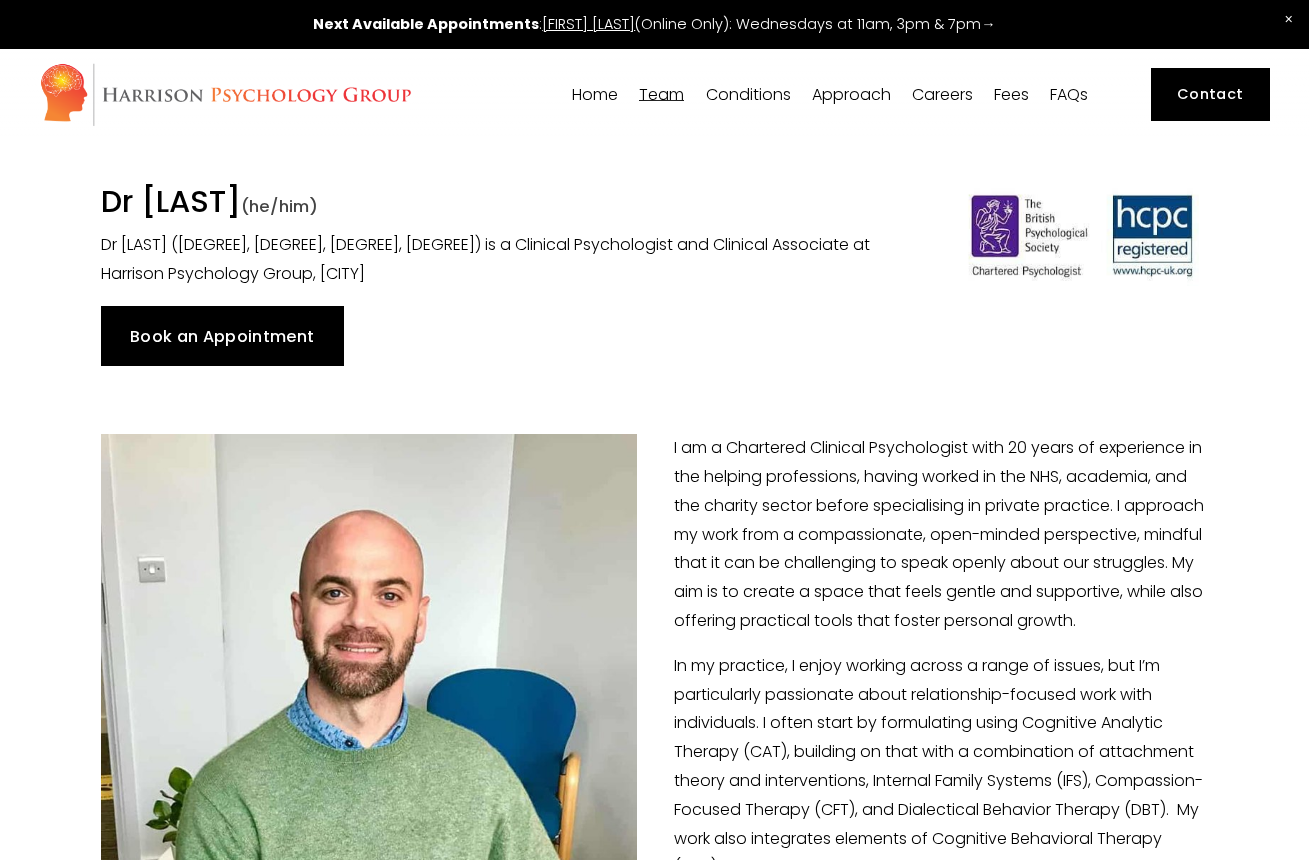 click on "Book an Appointment" at bounding box center [222, 336] 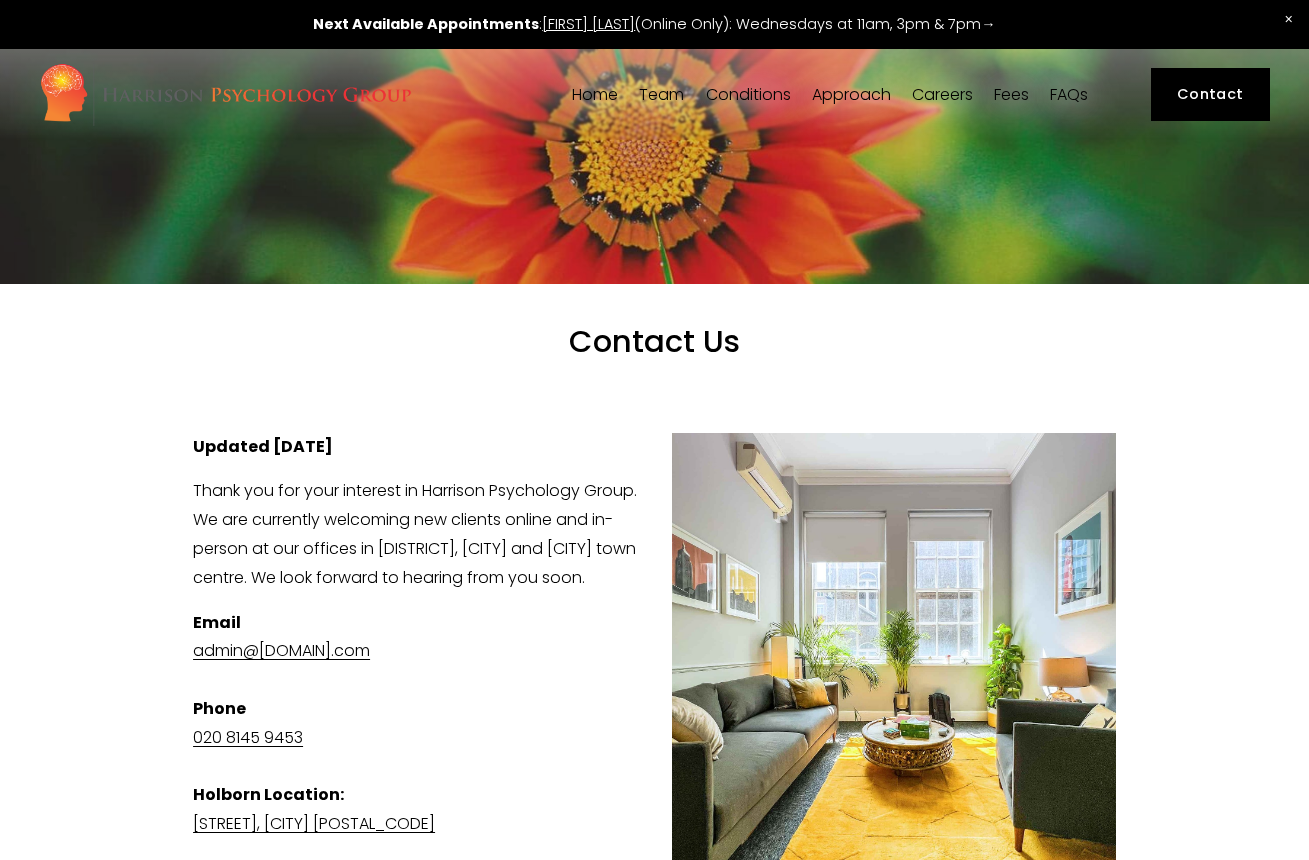 scroll, scrollTop: 0, scrollLeft: 0, axis: both 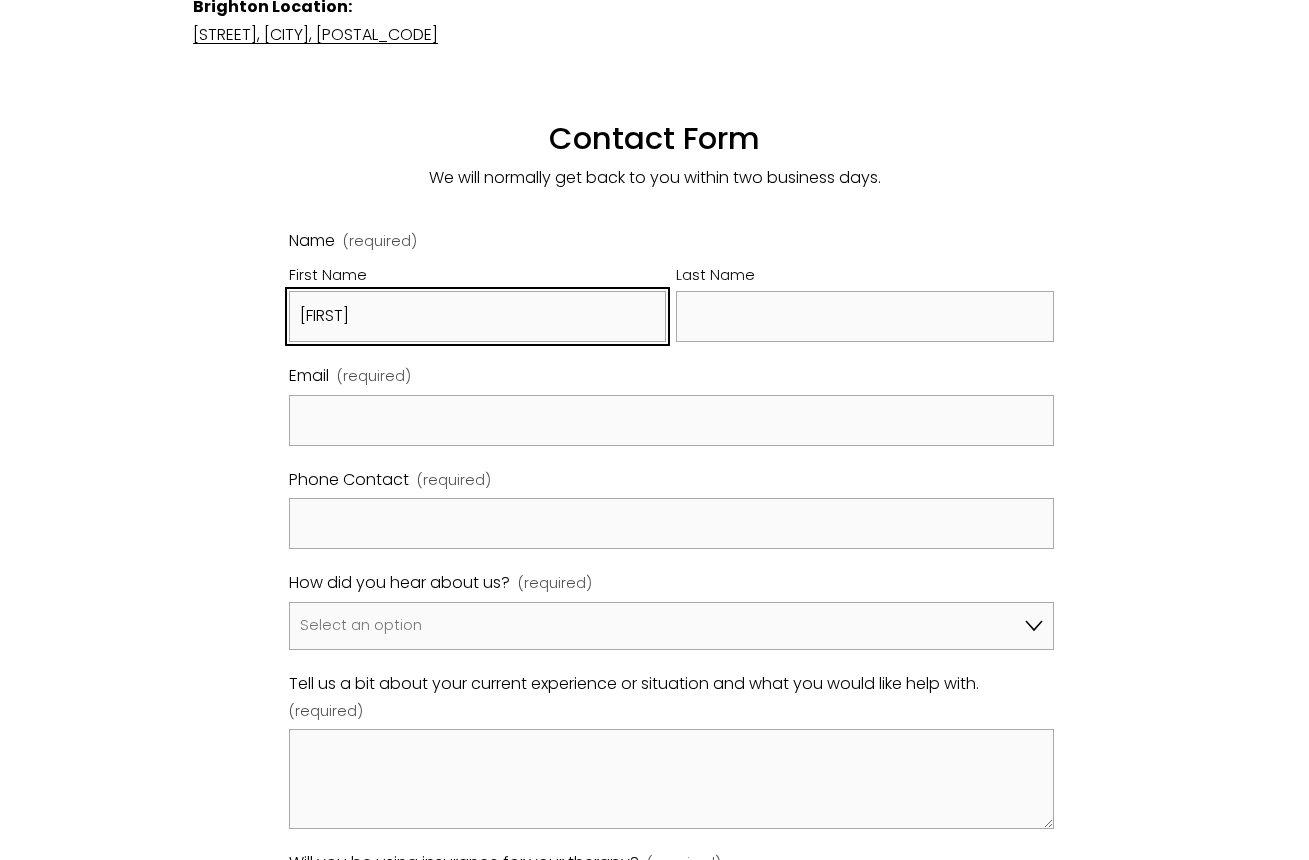 type on "[FIRST]" 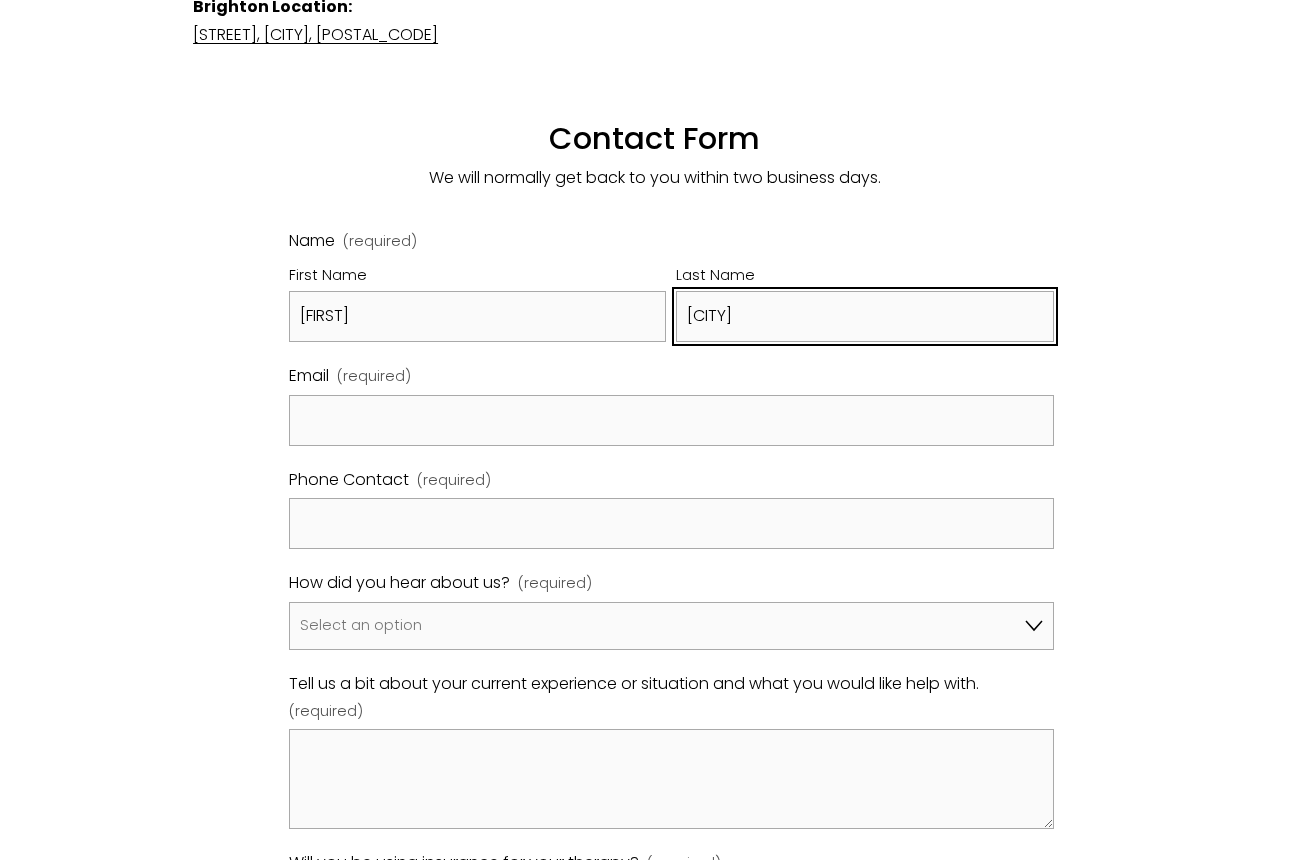 type on "[CITY]" 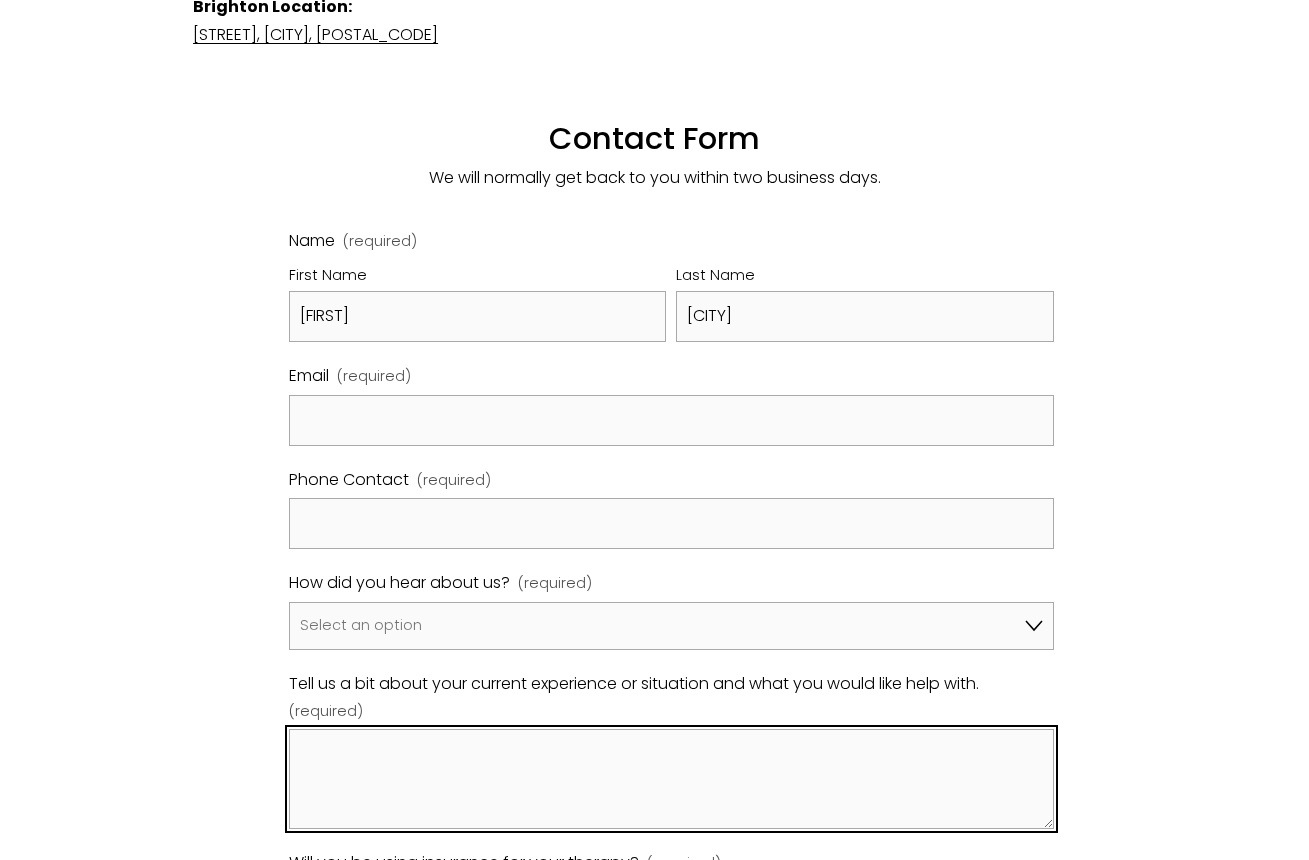 click on "Tell us a bit about your current experience or situation and what you would like help with.  (required)" at bounding box center [671, 779] 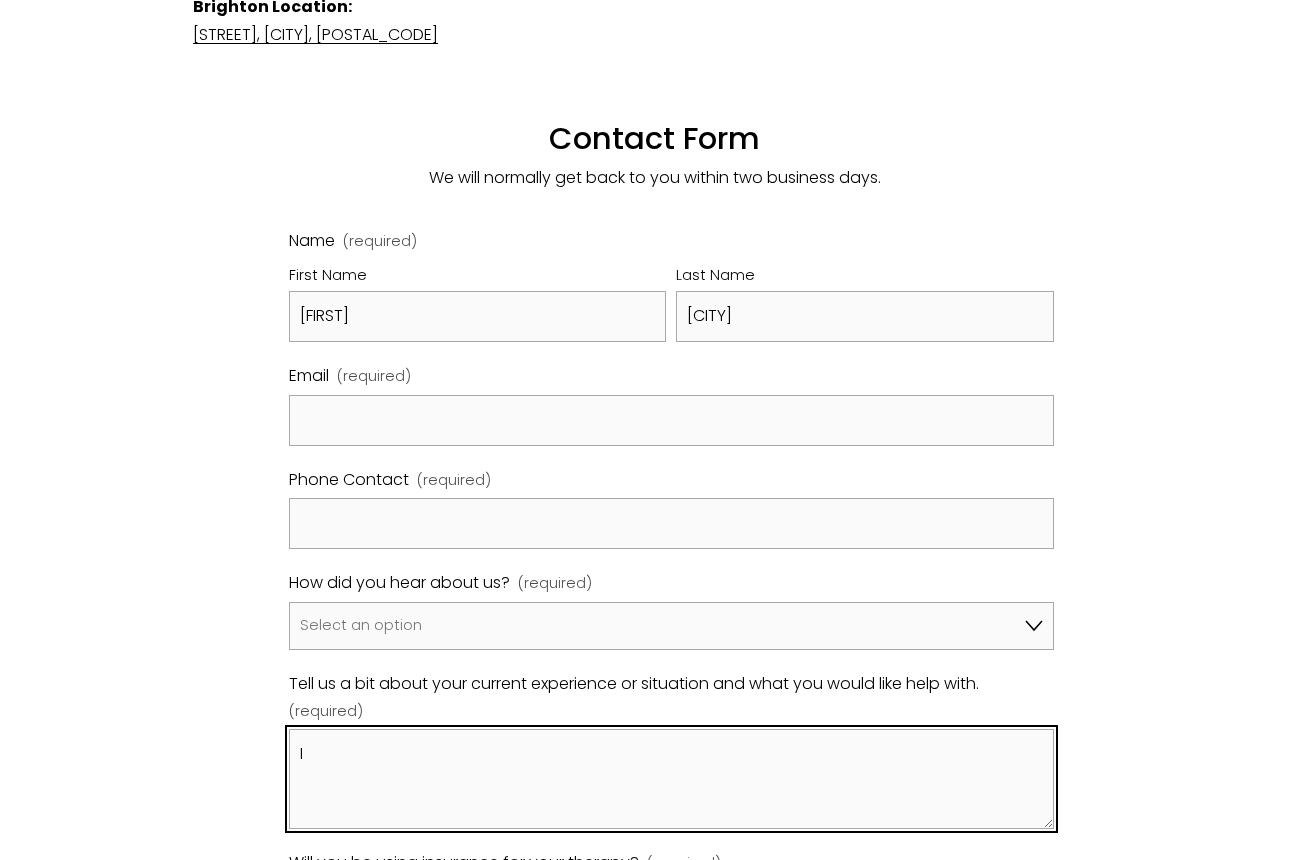 type on "I" 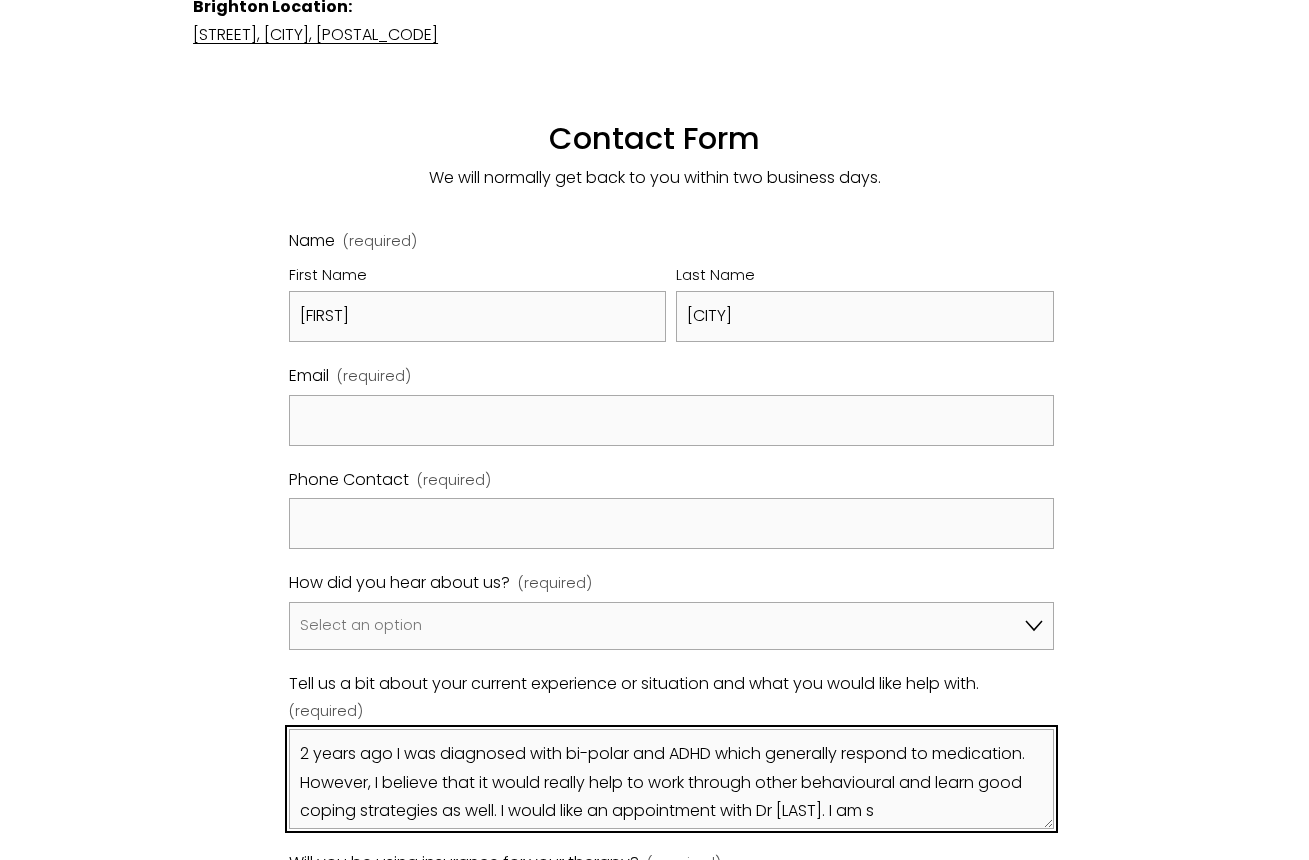 scroll, scrollTop: 21, scrollLeft: 0, axis: vertical 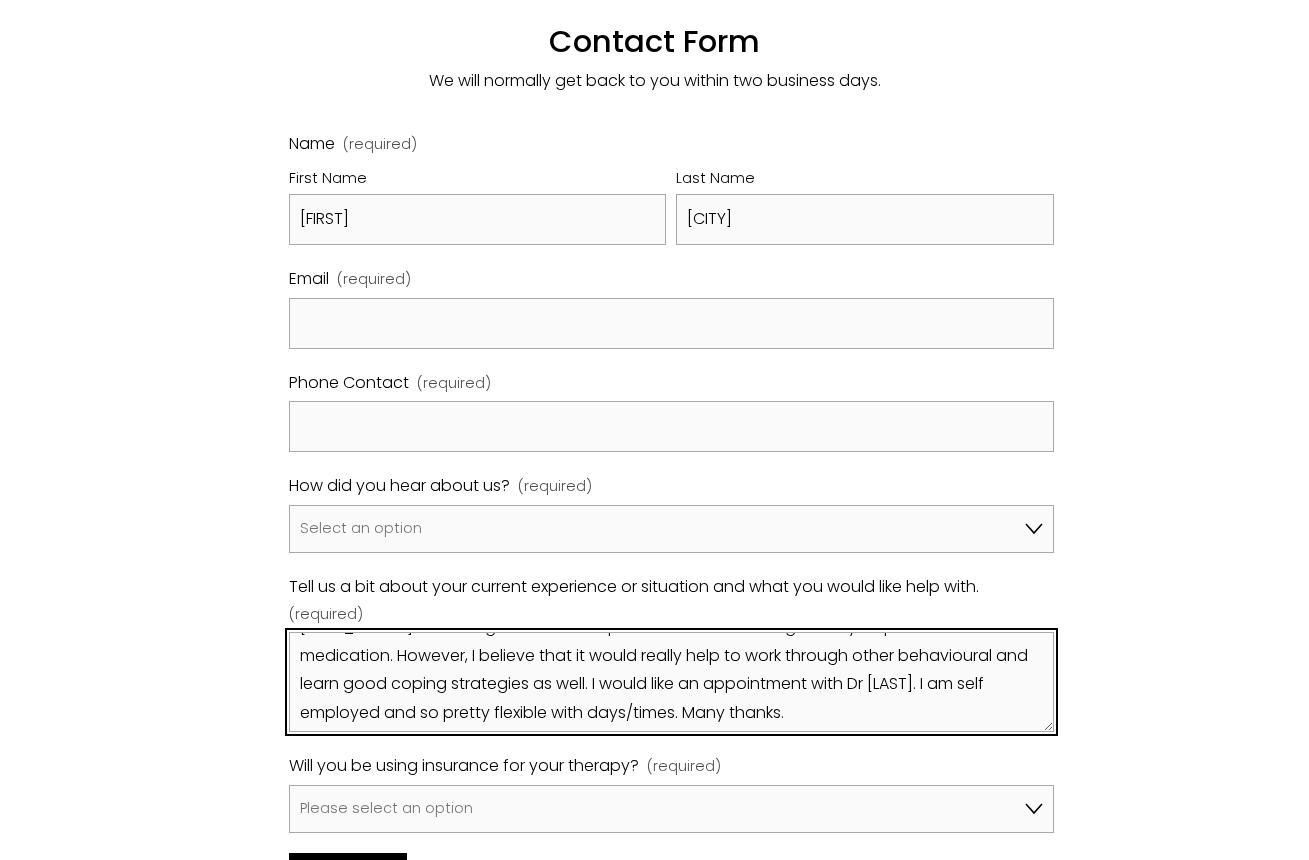 click on "[DATE_PERIOD] I was diagnosed with bi-polar and ADHD which generally respond to medication. However, I believe that it would really help to work through other behavioural and learn good coping strategies as well. I would like an appointment with Dr [LAST]. I am self employed and so pretty flexible with days/times. Many thanks." at bounding box center [671, 682] 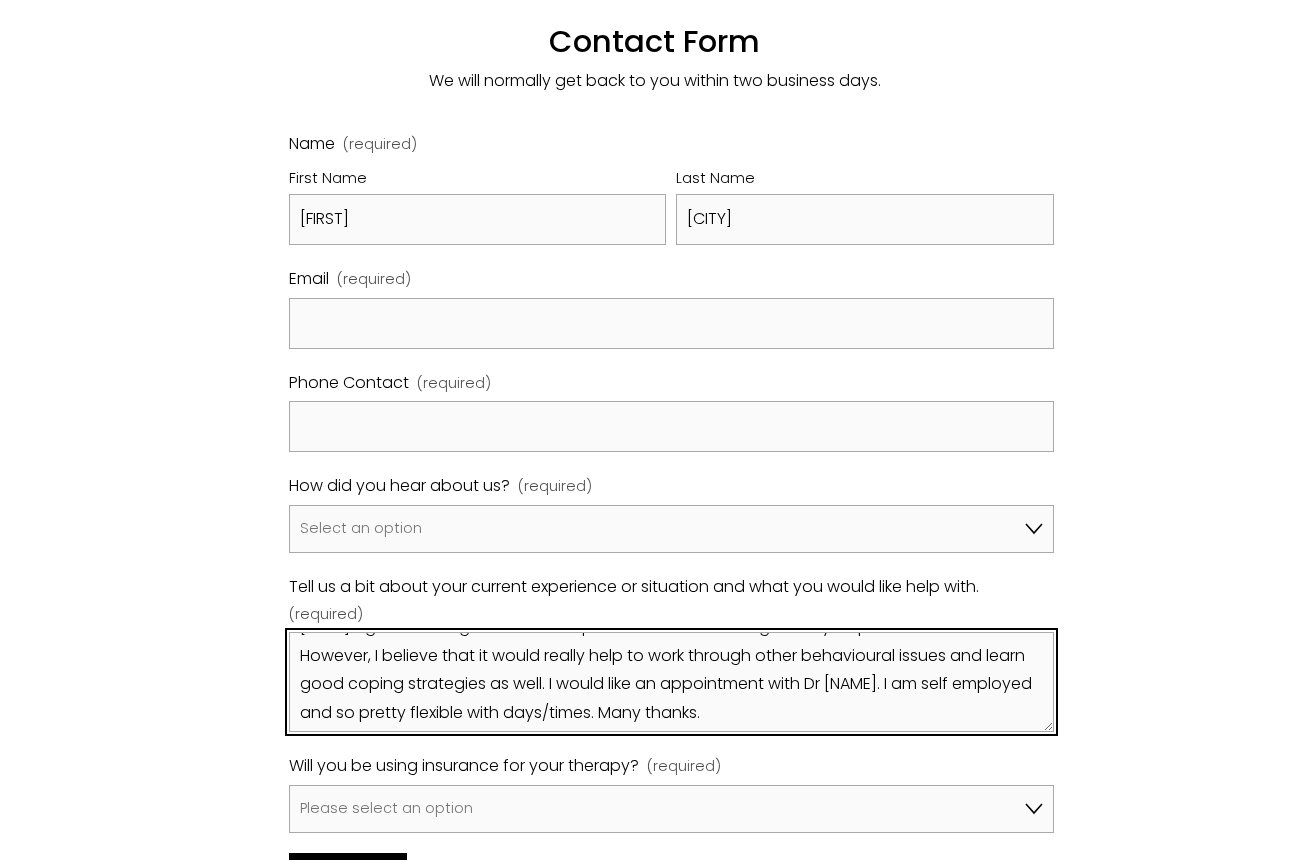 type on "[DATE] ago I was diagnosed with bi-polar and ADHD which generally respond to medication. However, I believe that it would really help to work through other behavioural issues and learn good coping strategies as well. I would like an appointment with Dr [NAME]. I am self employed and so pretty flexible with days/times. Many thanks." 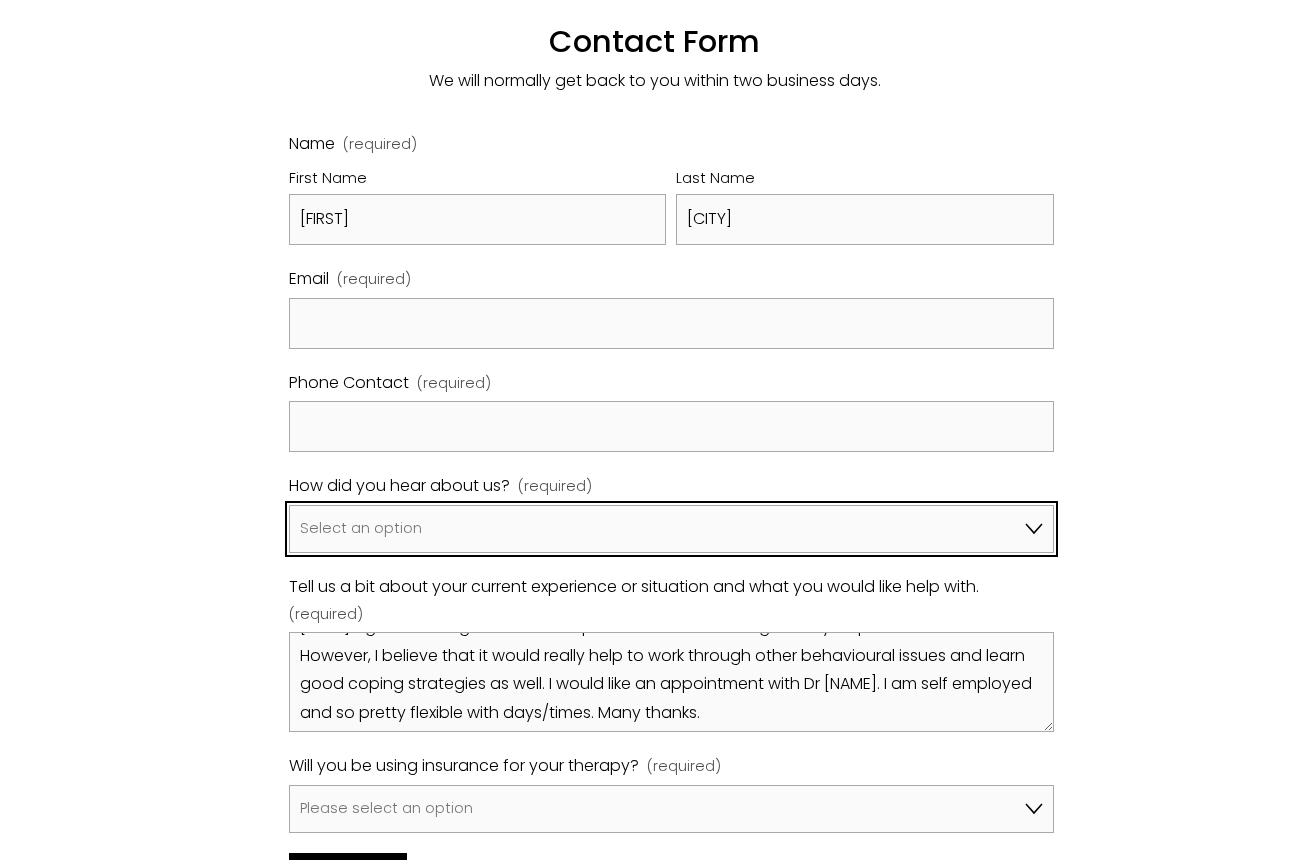 select on "Bupa Website" 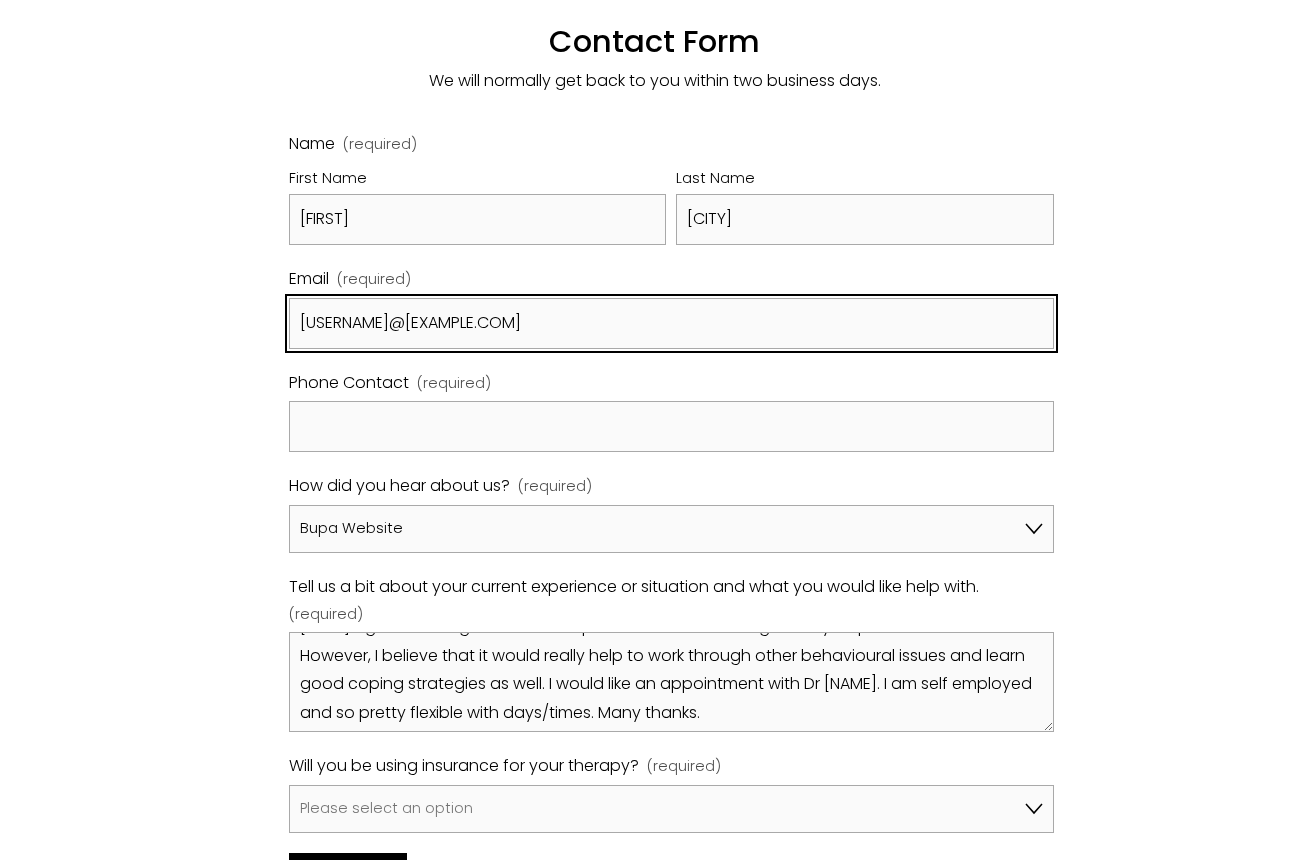 type on "[USERNAME]@[EXAMPLE.COM]" 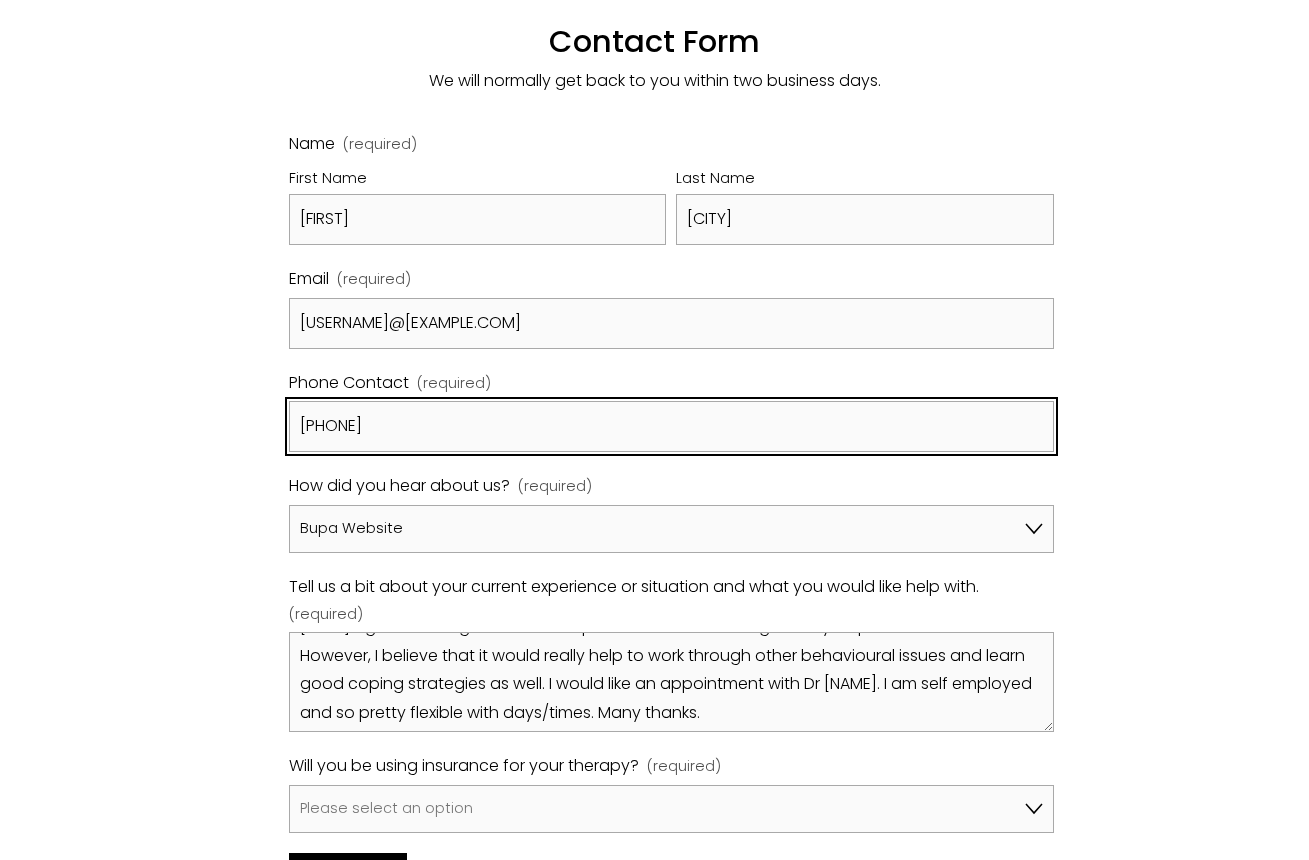 scroll, scrollTop: 1486, scrollLeft: 0, axis: vertical 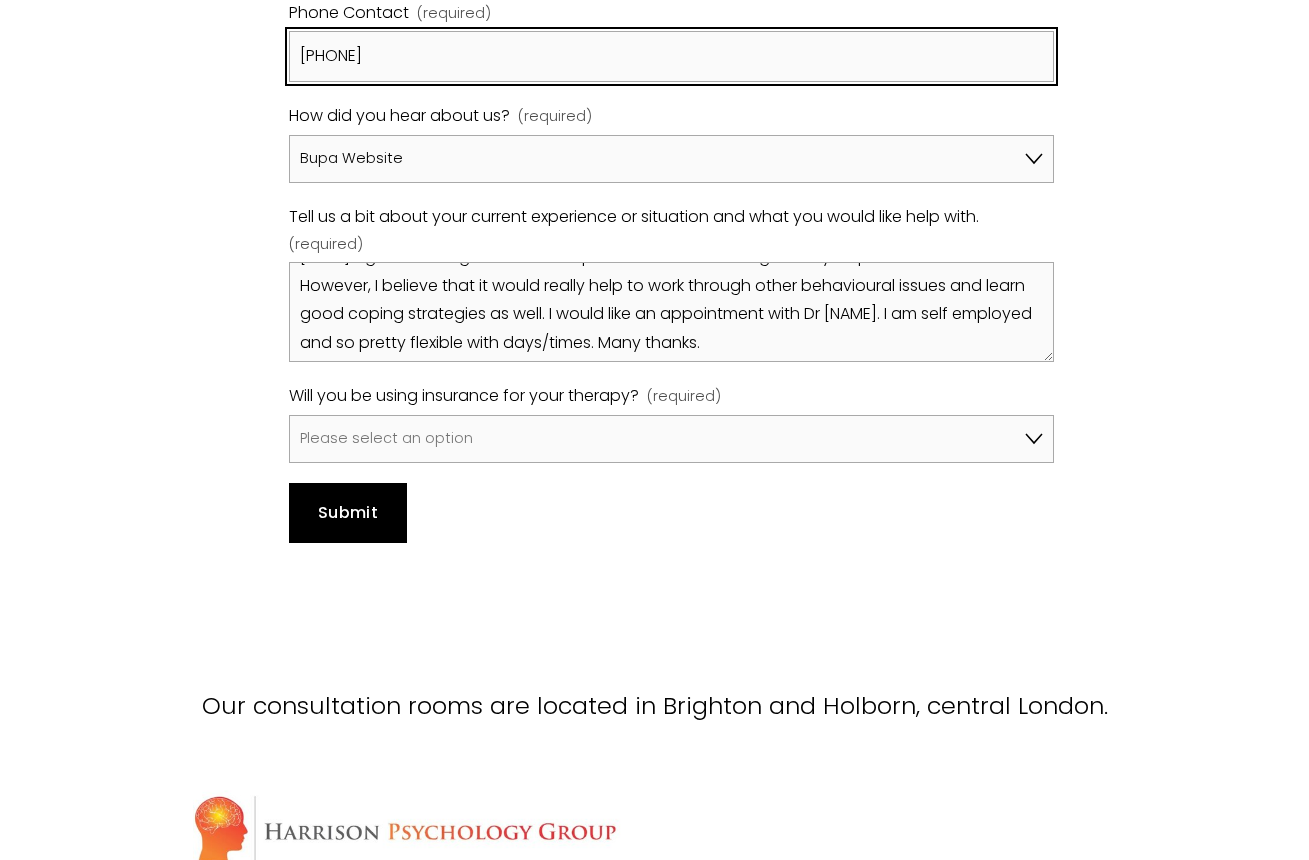 type on "[PHONE]" 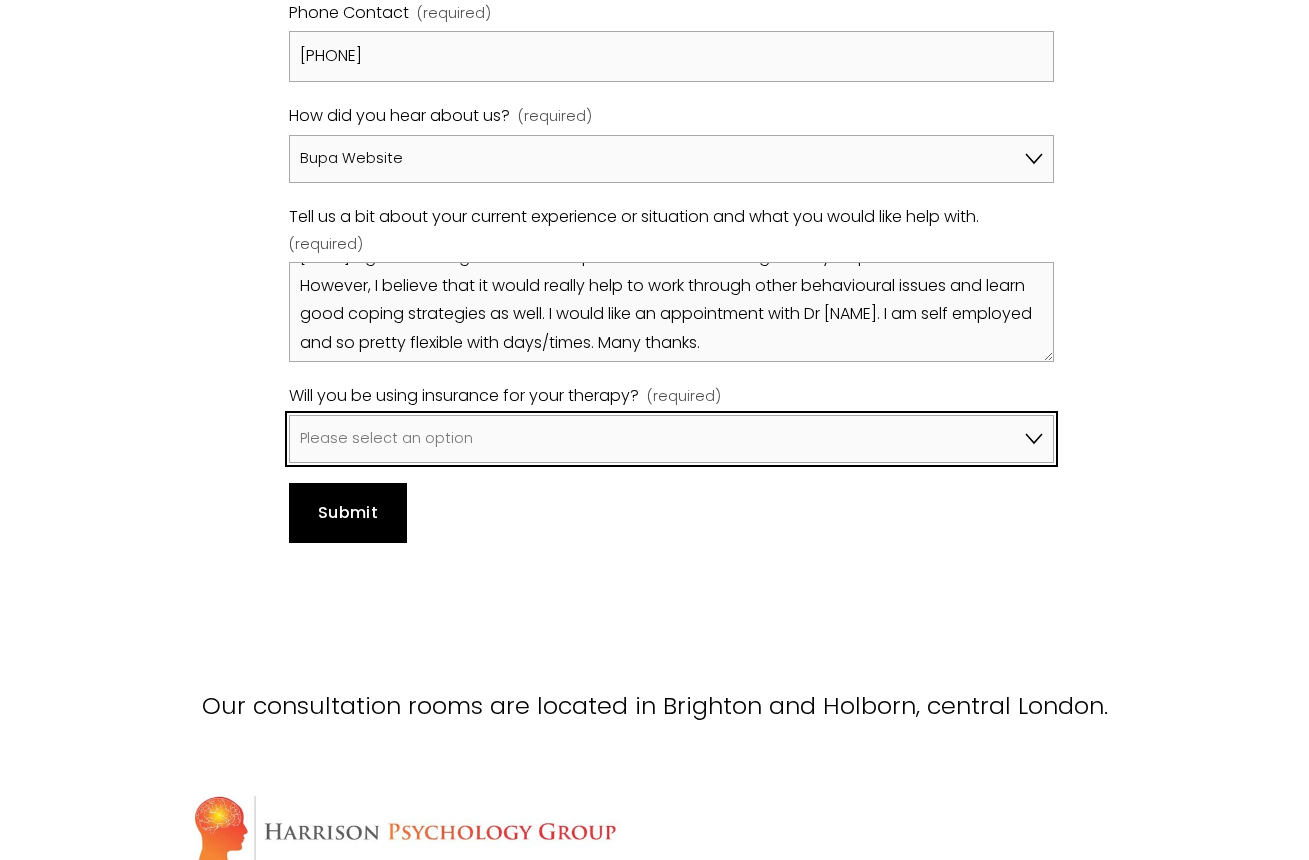 select on "Yes, I will be using Bupa" 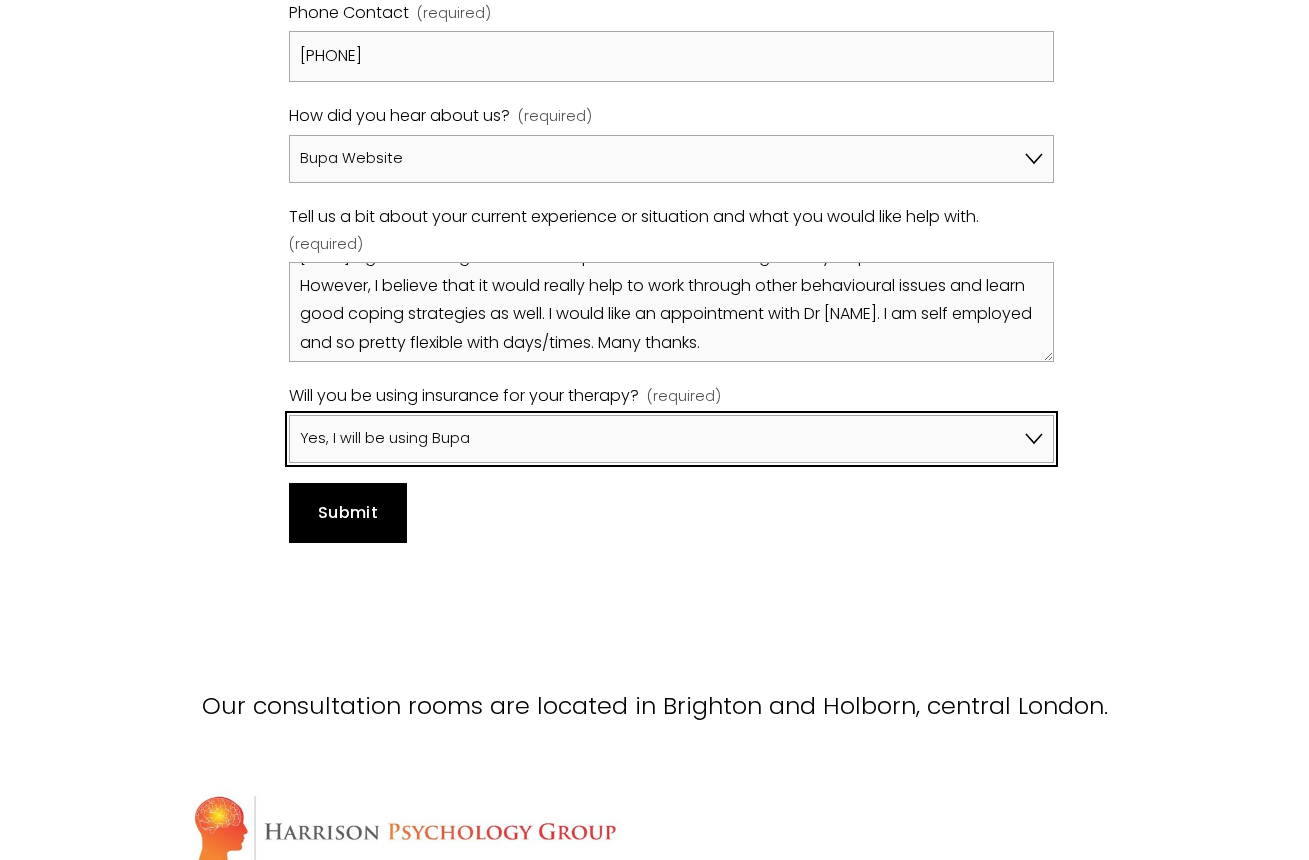 scroll, scrollTop: 1063, scrollLeft: 0, axis: vertical 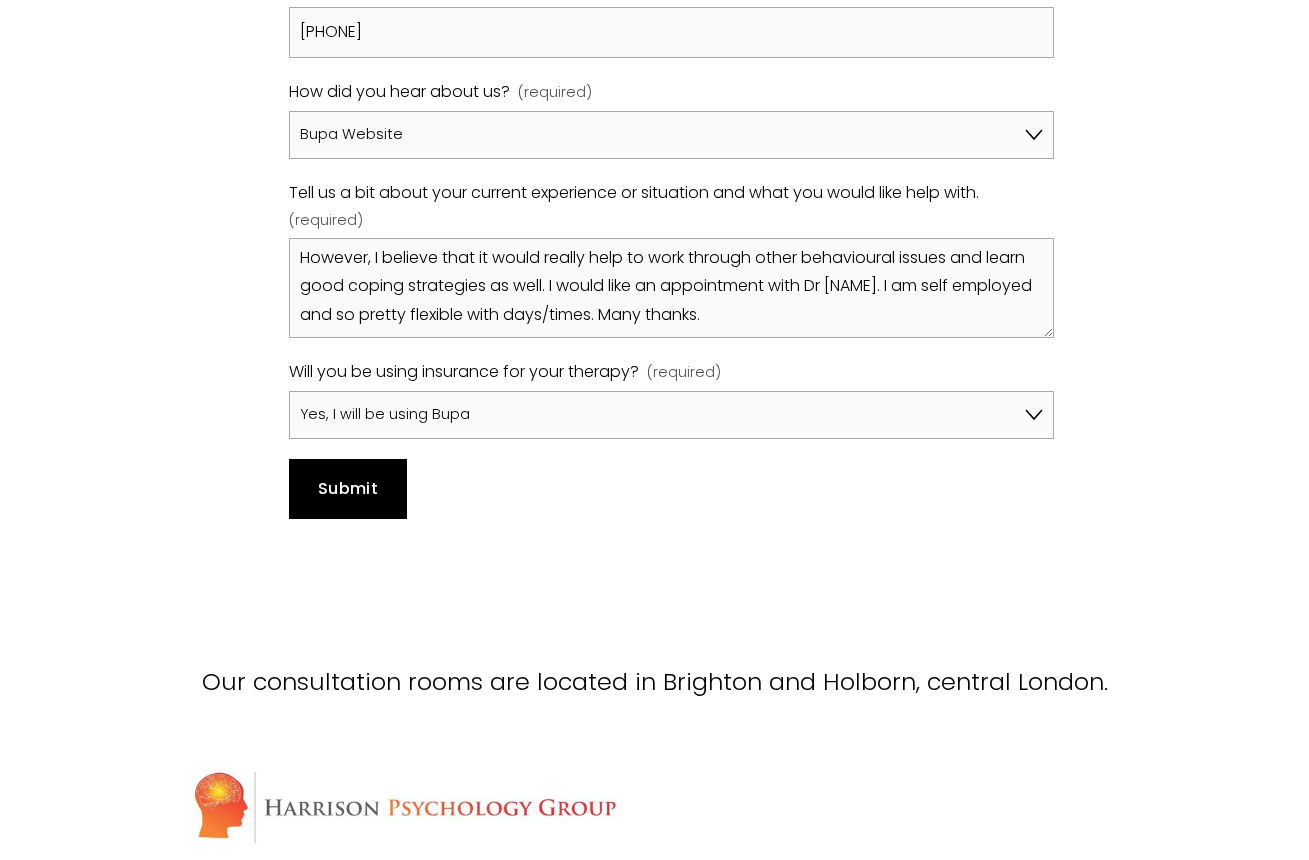 click on "Submit Submit" at bounding box center (348, 489) 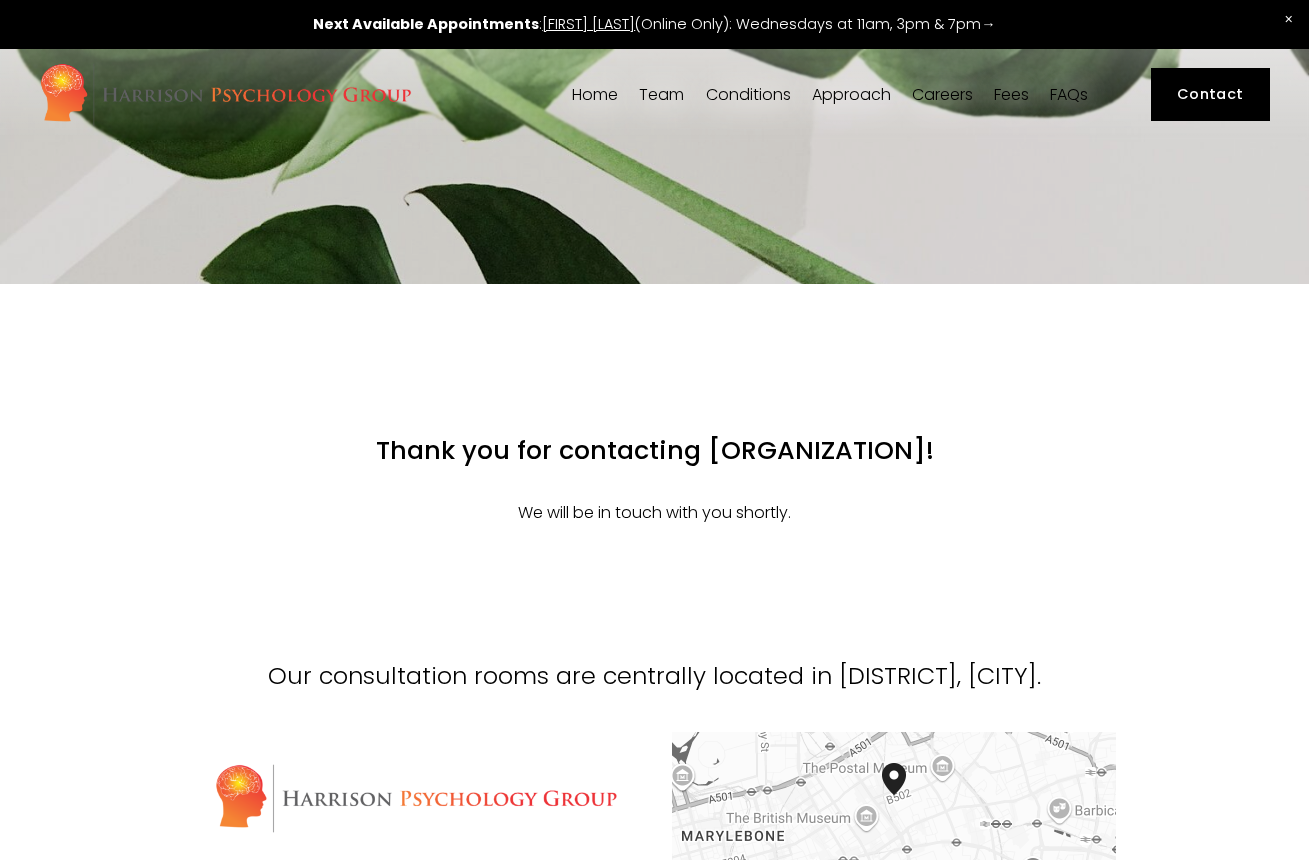 scroll, scrollTop: 0, scrollLeft: 0, axis: both 